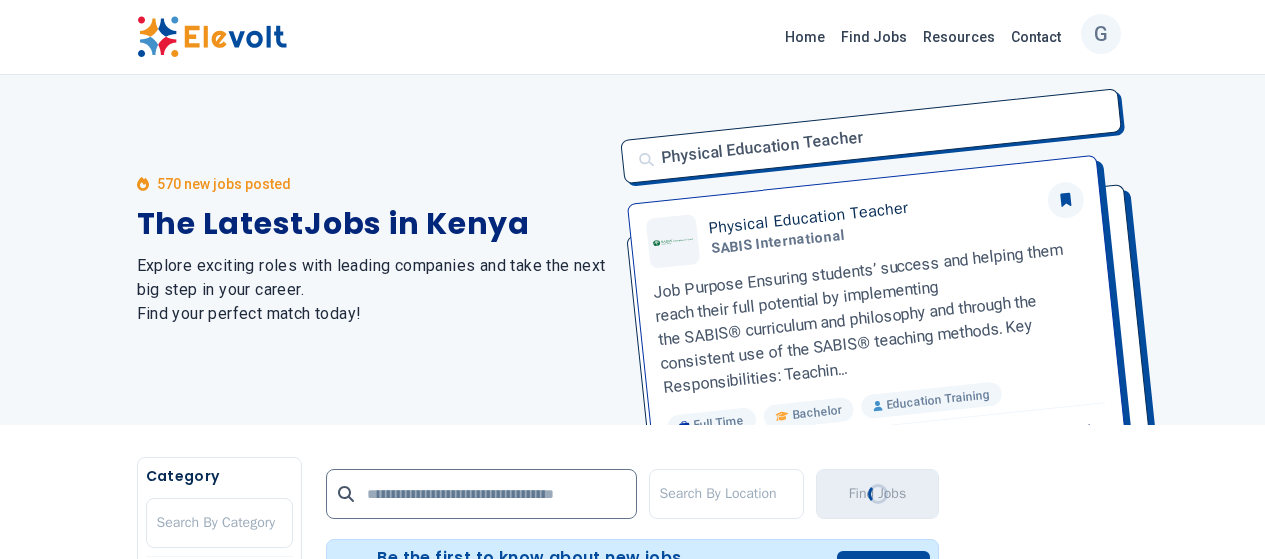 scroll, scrollTop: 0, scrollLeft: 0, axis: both 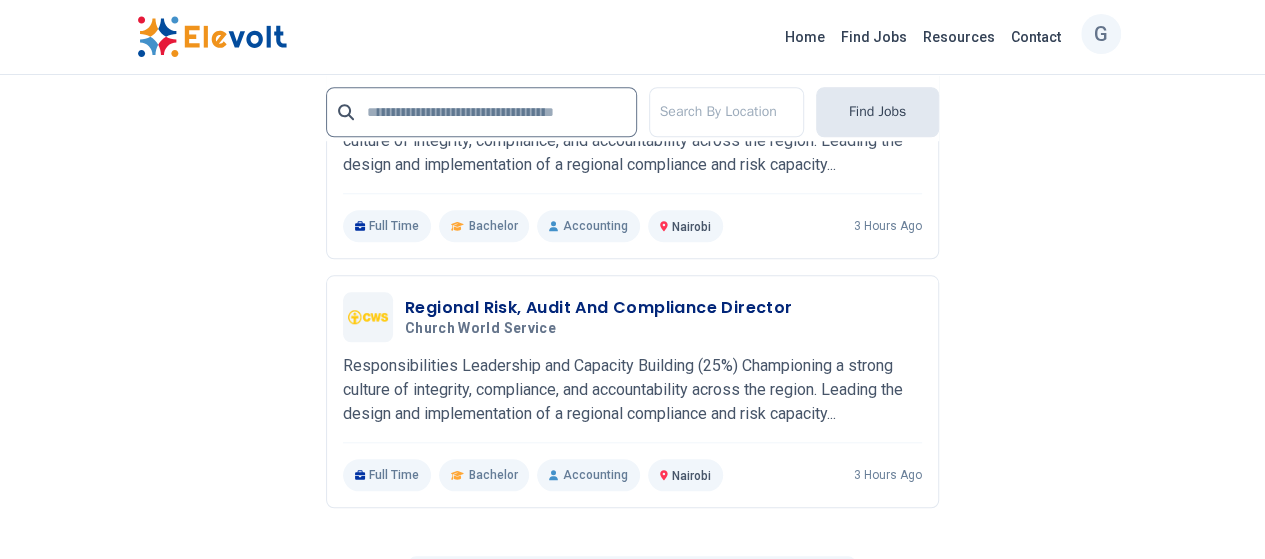 click on "2" at bounding box center (580, 588) 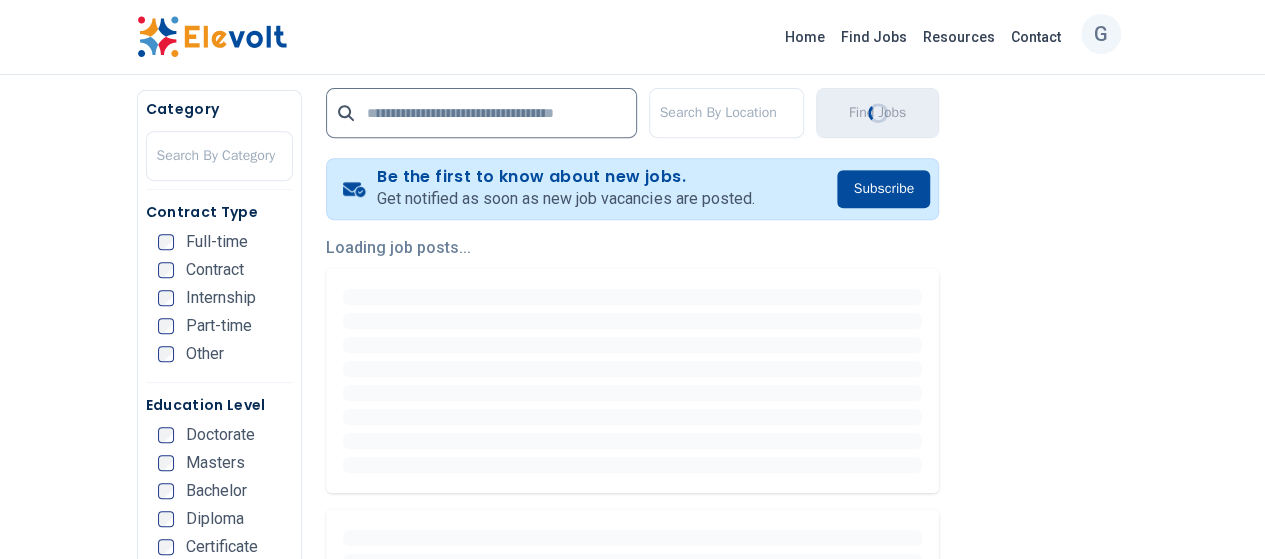 scroll, scrollTop: 0, scrollLeft: 0, axis: both 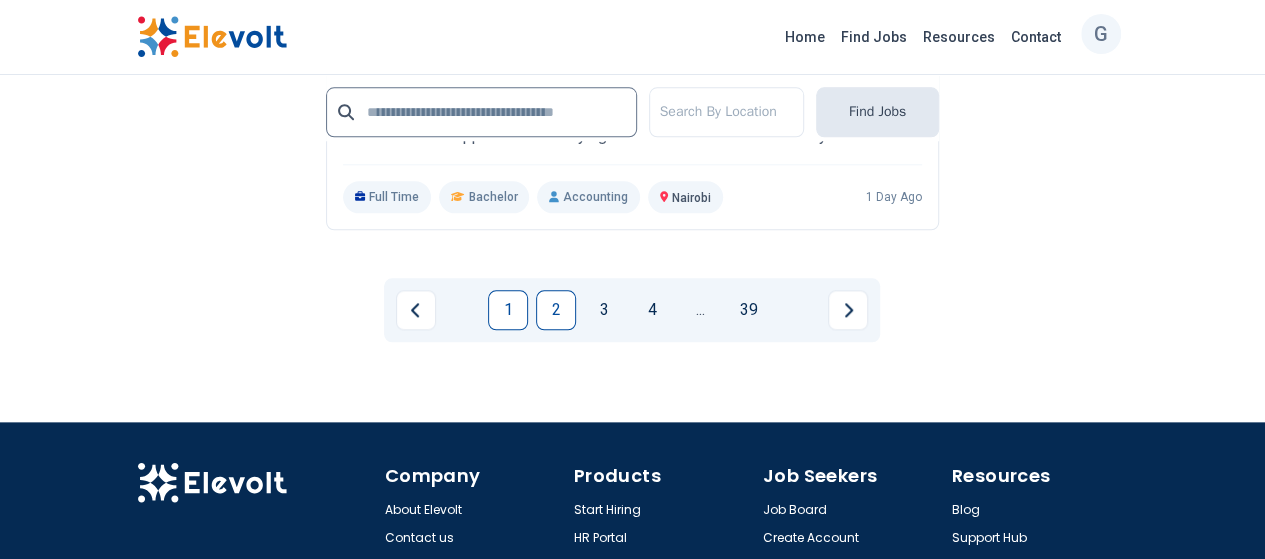 click on "1" at bounding box center (508, 310) 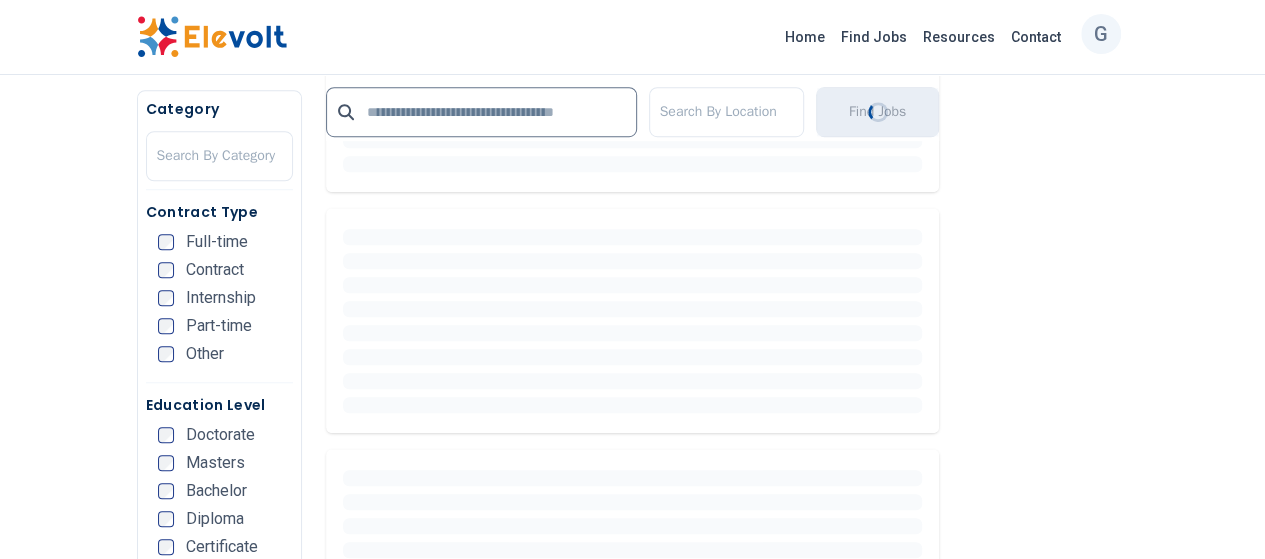 scroll, scrollTop: 700, scrollLeft: 0, axis: vertical 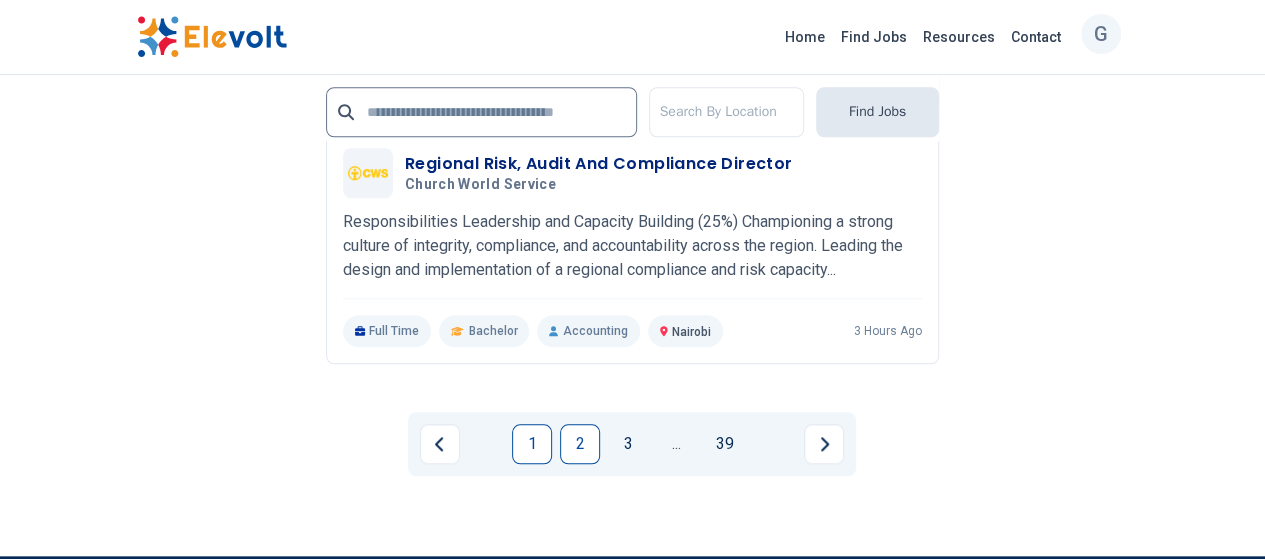 click on "2" at bounding box center [580, 444] 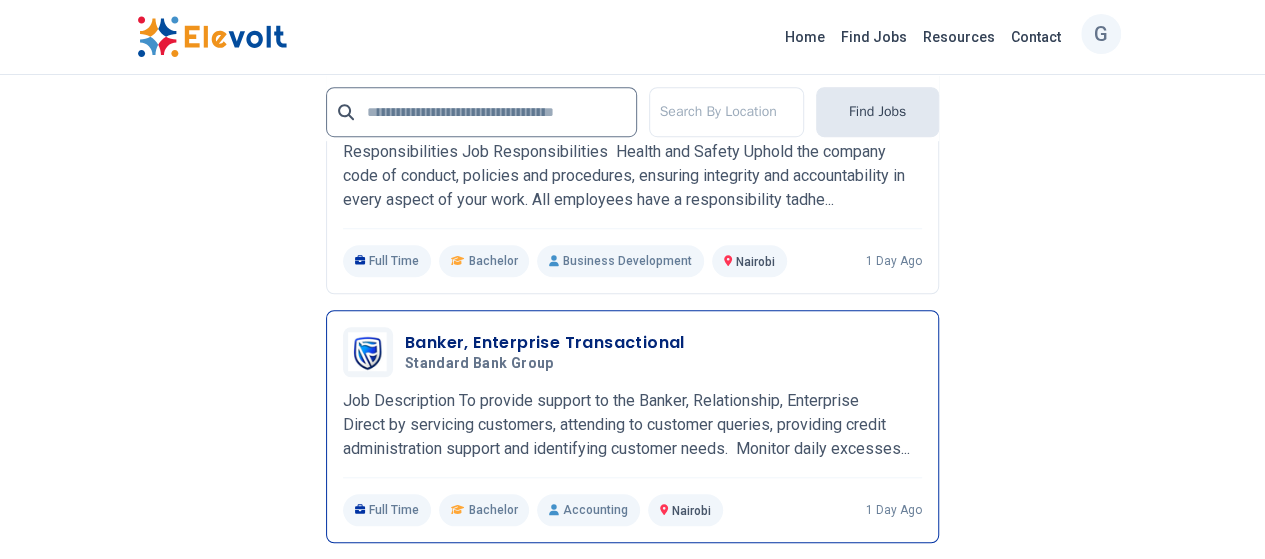 scroll, scrollTop: 4600, scrollLeft: 0, axis: vertical 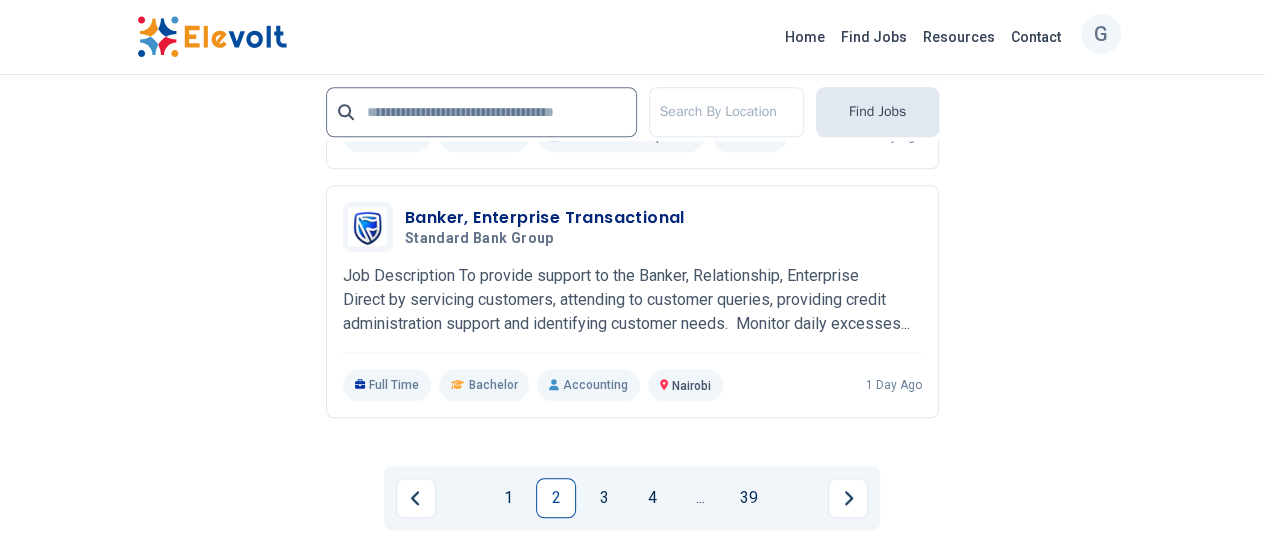 click on "3" at bounding box center (604, 498) 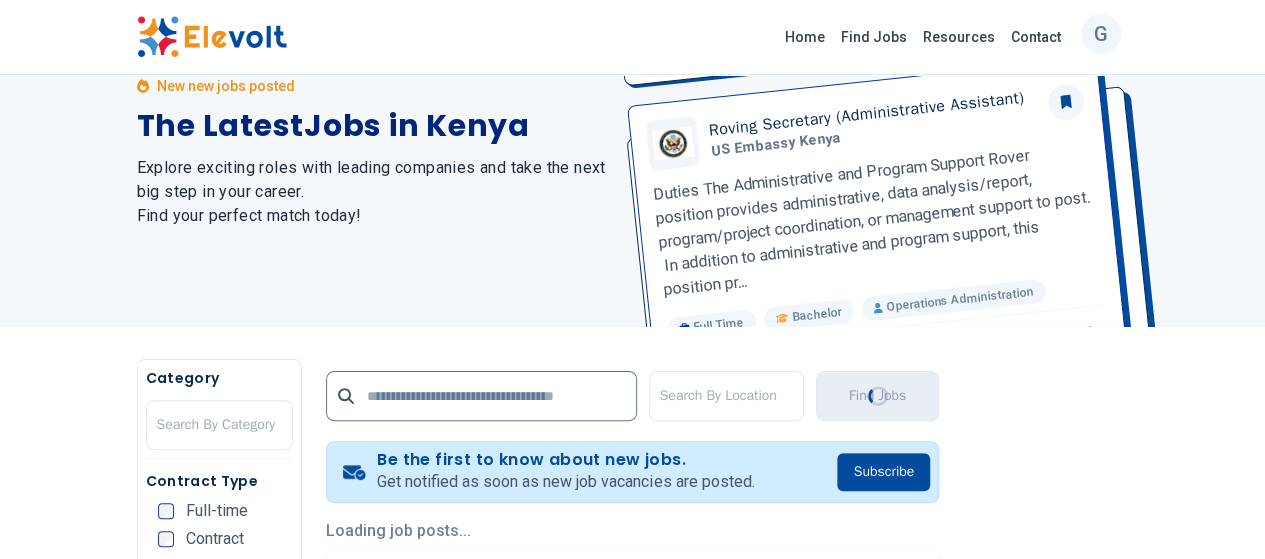 scroll, scrollTop: 300, scrollLeft: 0, axis: vertical 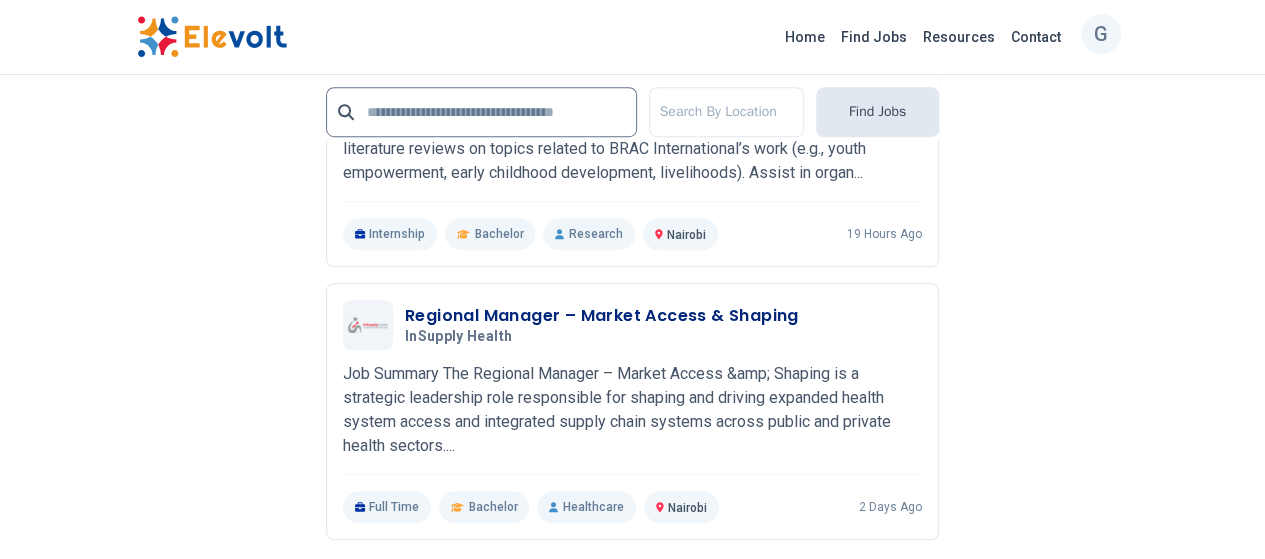 click on "4" at bounding box center (652, 620) 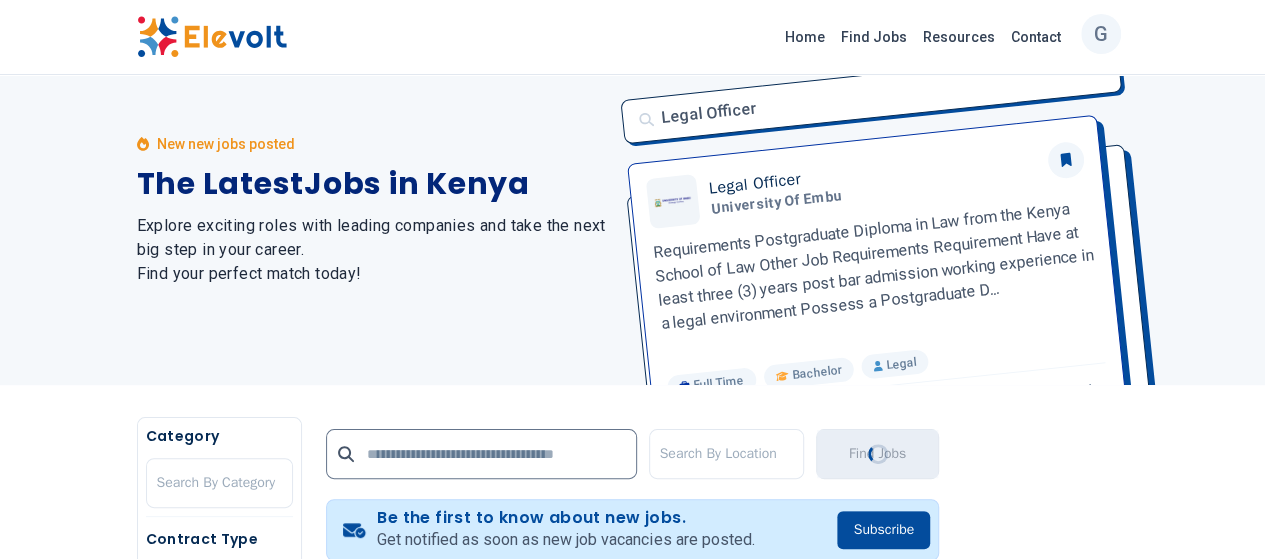 scroll, scrollTop: 0, scrollLeft: 0, axis: both 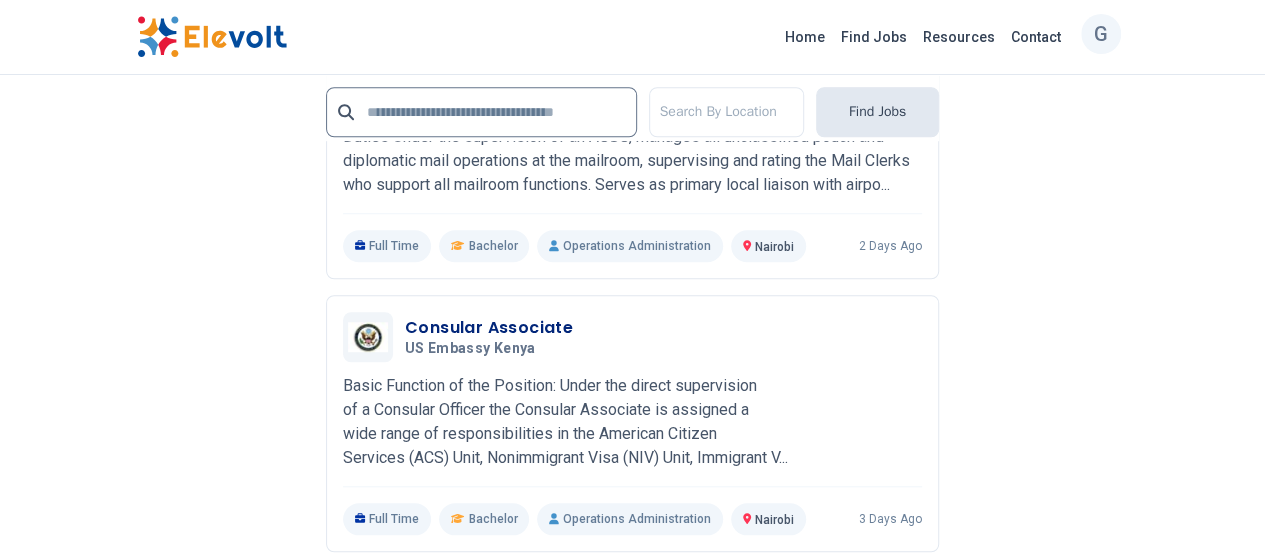 click on "5" at bounding box center [676, 632] 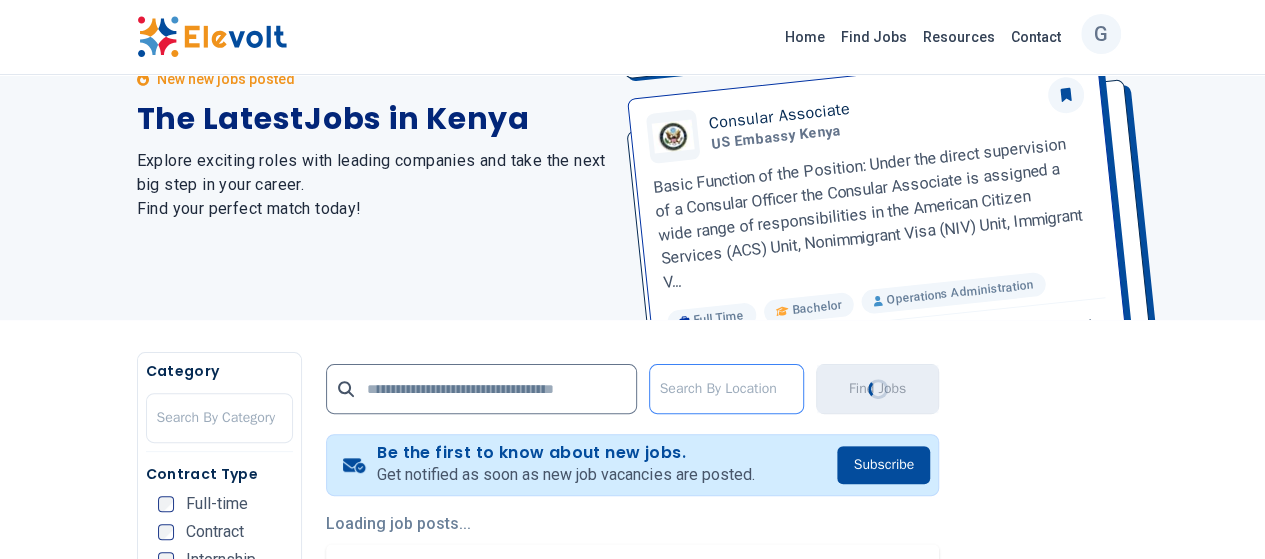 scroll, scrollTop: 300, scrollLeft: 0, axis: vertical 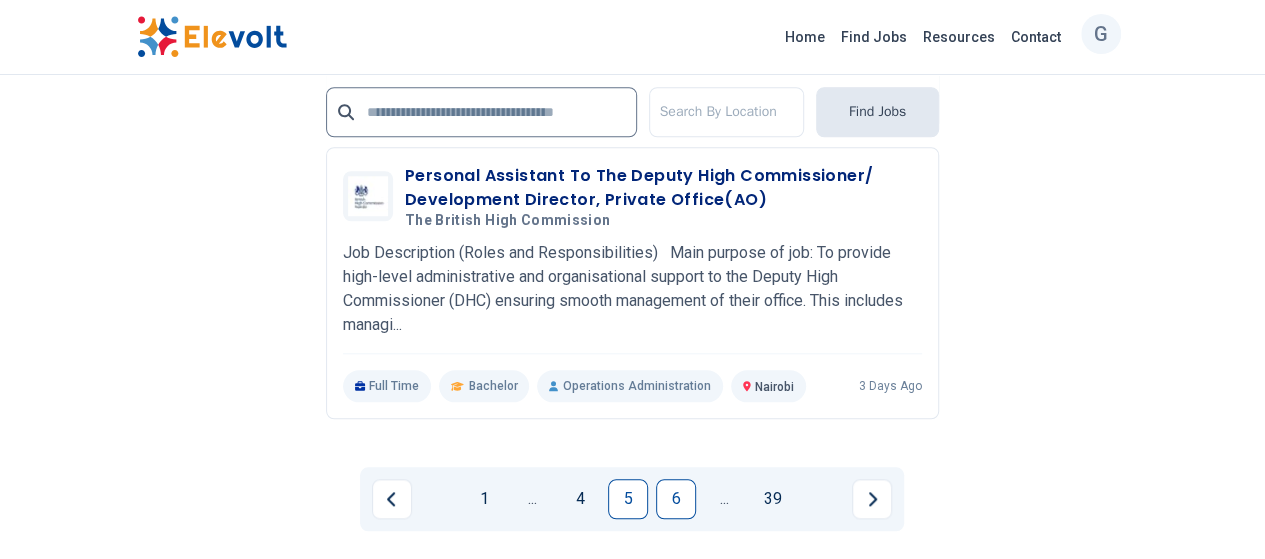 click on "6" at bounding box center (676, 499) 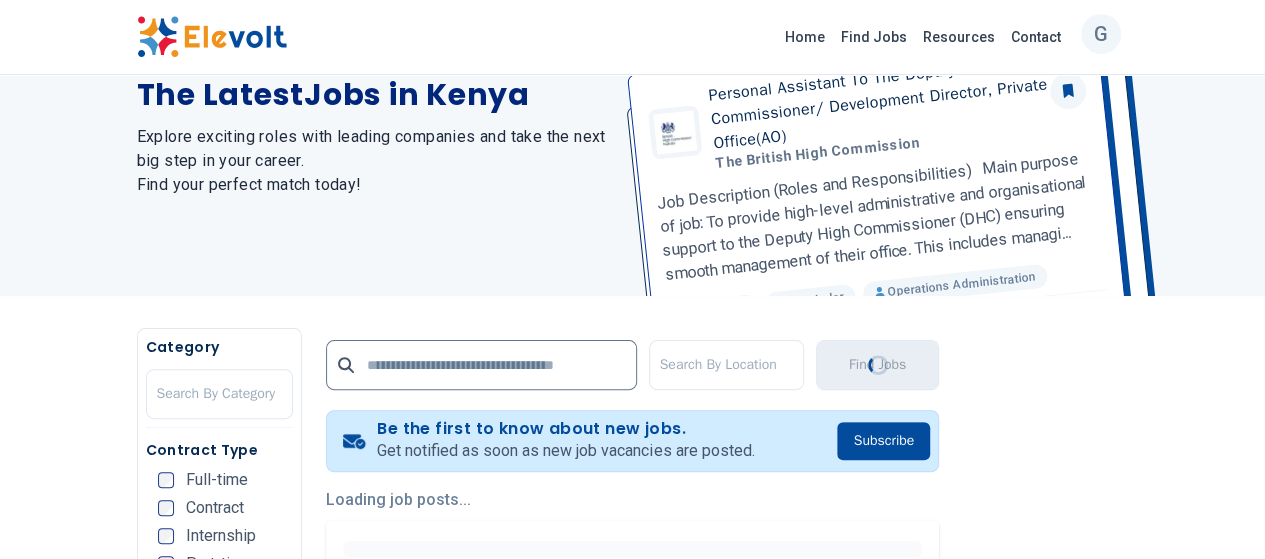 scroll, scrollTop: 400, scrollLeft: 0, axis: vertical 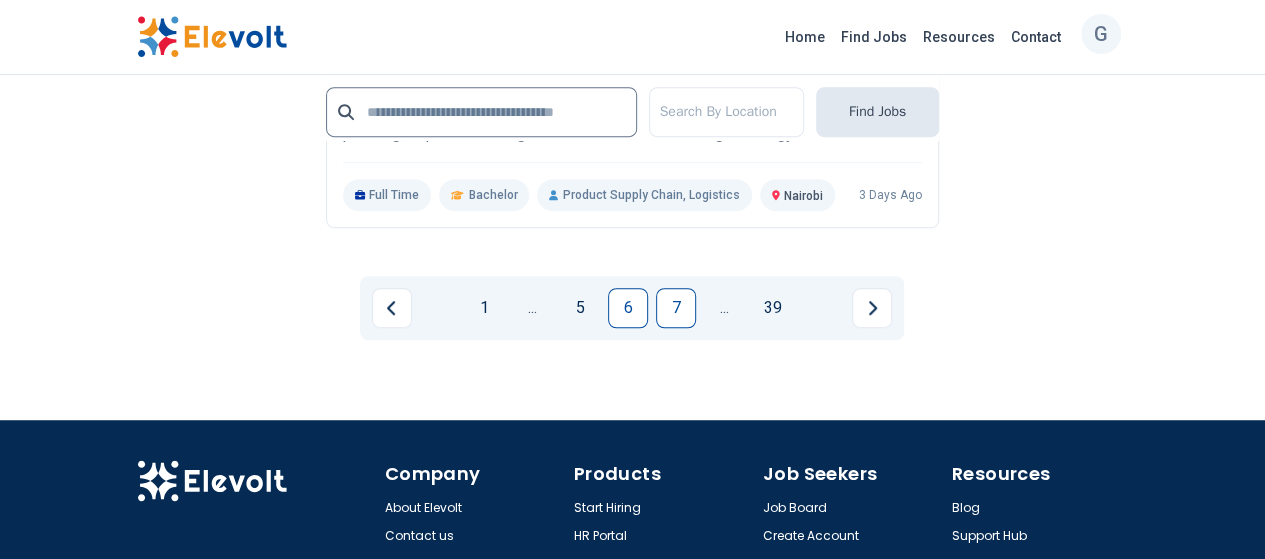 click on "7" at bounding box center [676, 308] 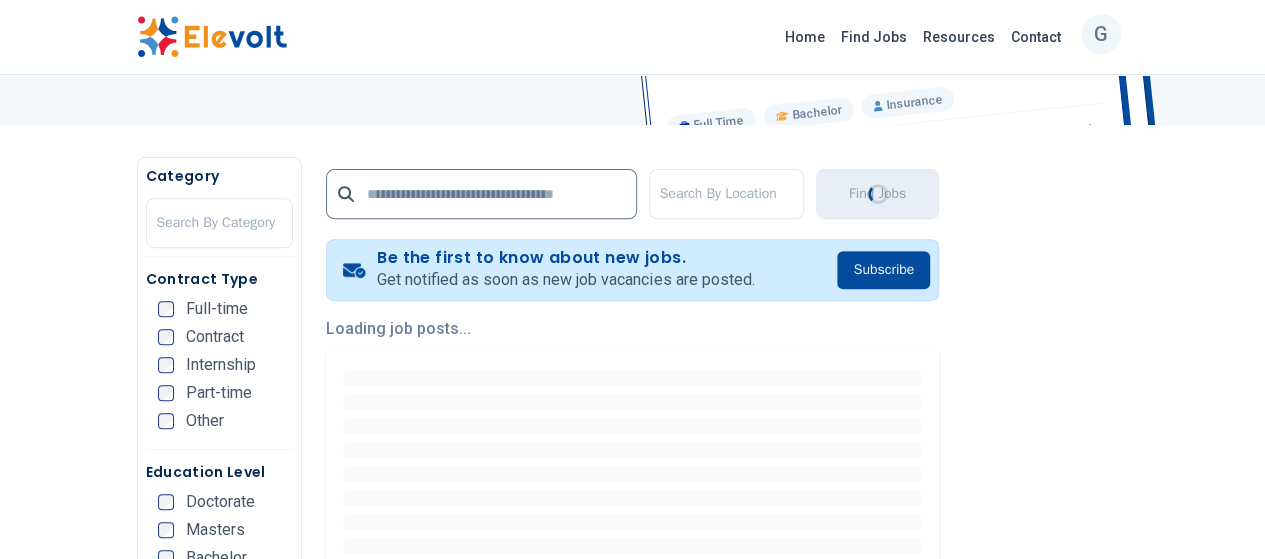 scroll, scrollTop: 400, scrollLeft: 0, axis: vertical 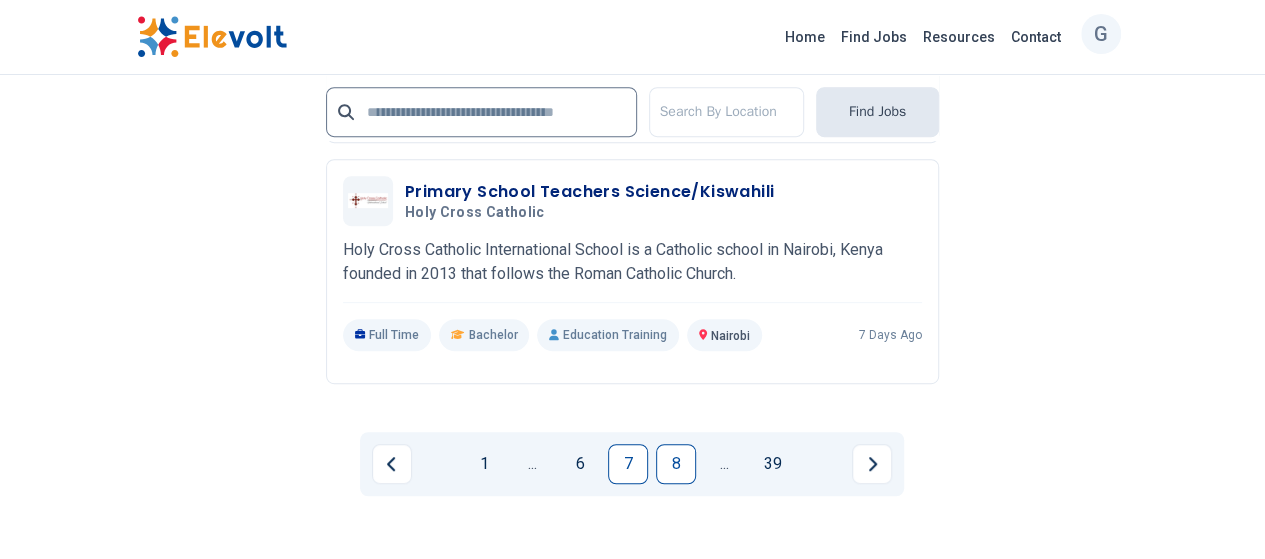 click on "8" at bounding box center (676, 464) 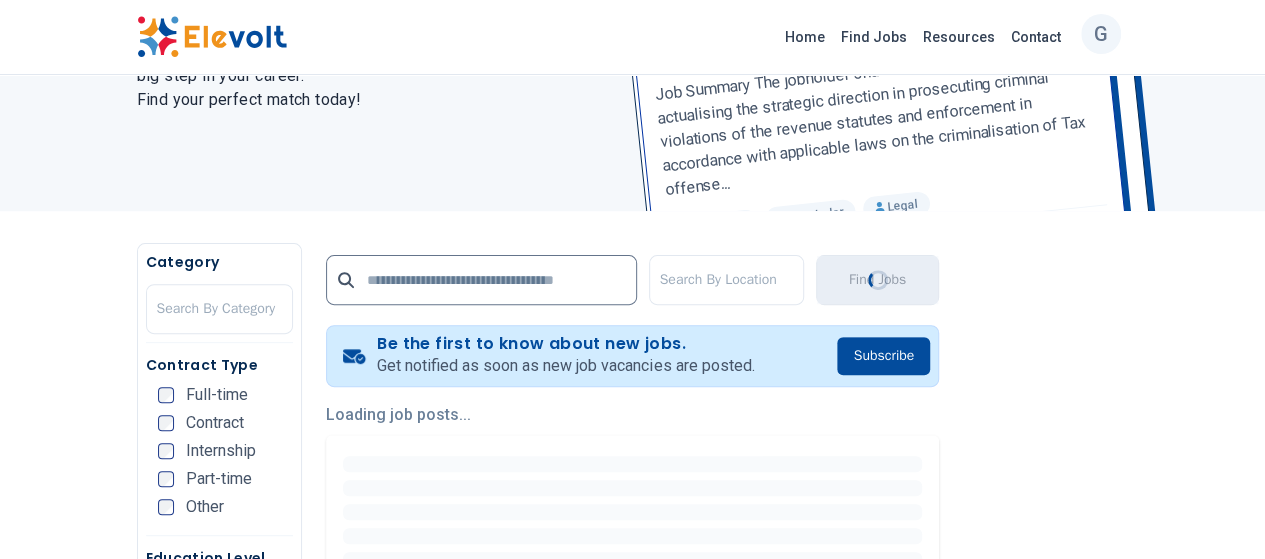scroll, scrollTop: 400, scrollLeft: 0, axis: vertical 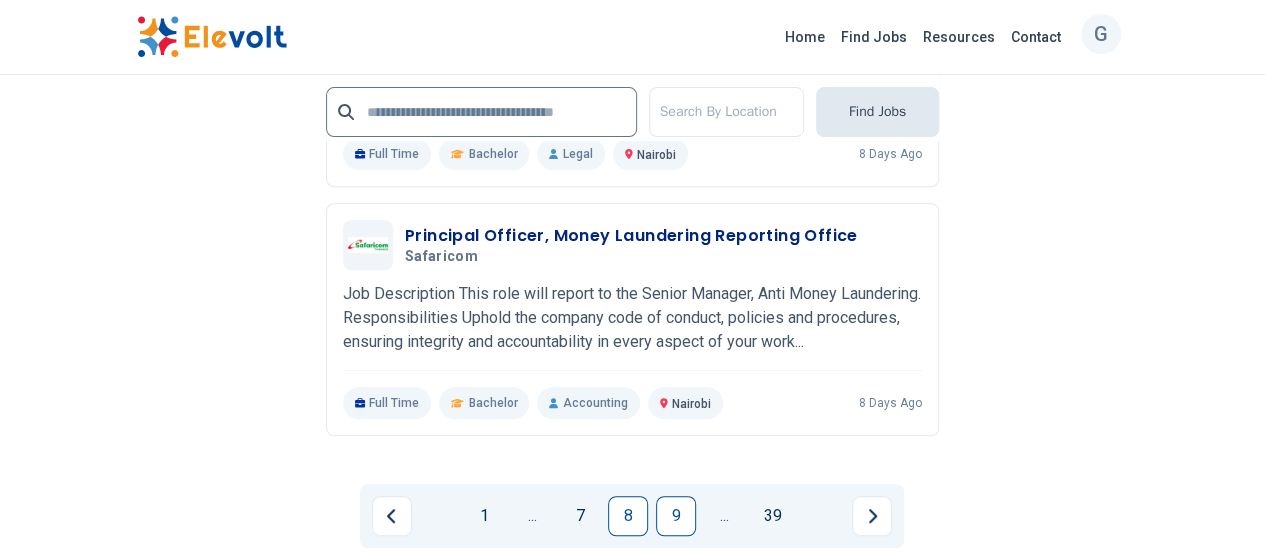 click on "9" at bounding box center (676, 516) 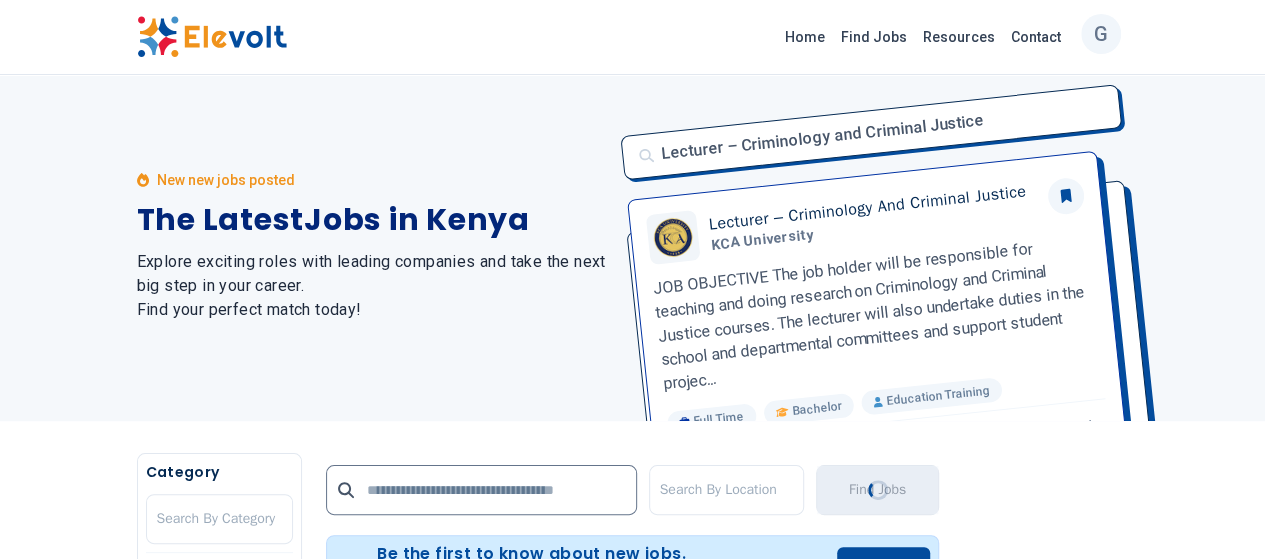 scroll, scrollTop: 0, scrollLeft: 0, axis: both 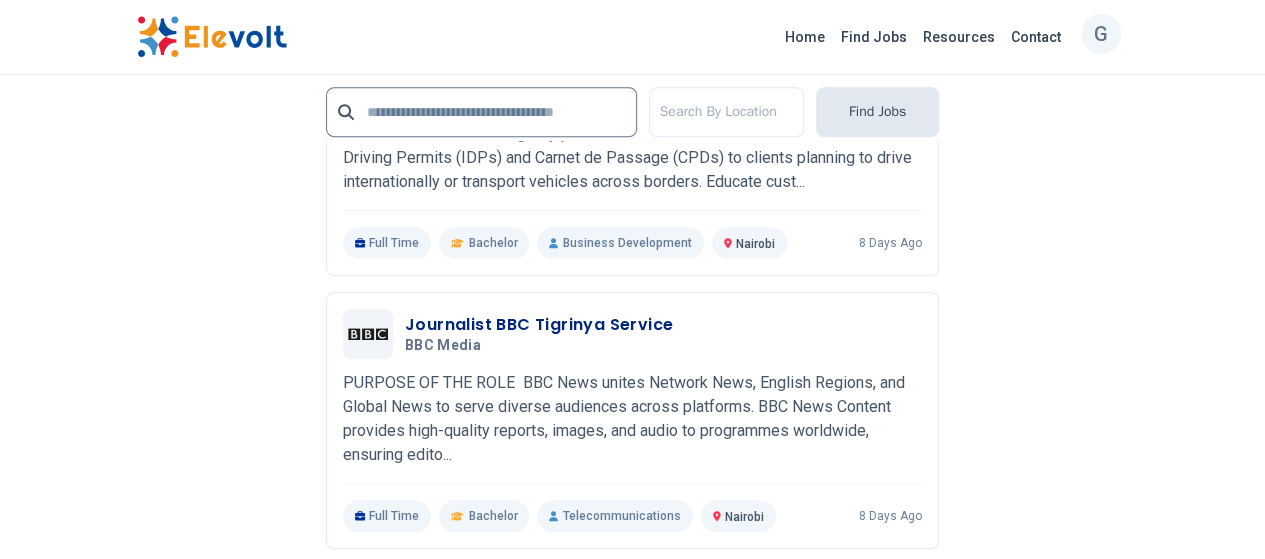 click on "10" at bounding box center (676, 629) 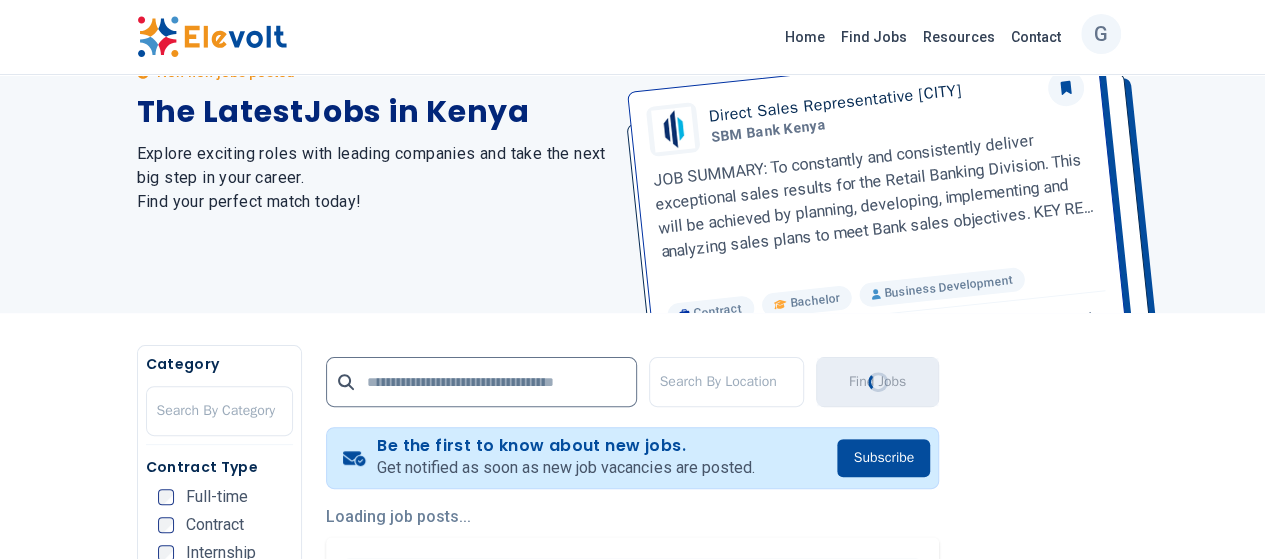 scroll, scrollTop: 300, scrollLeft: 0, axis: vertical 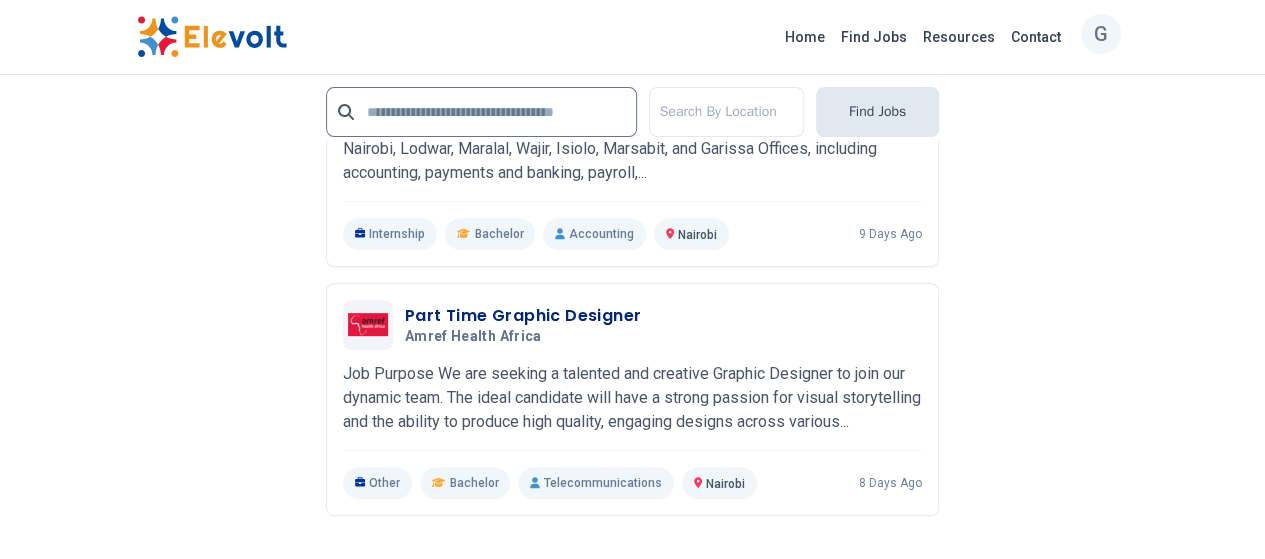 click on "11" at bounding box center [676, 596] 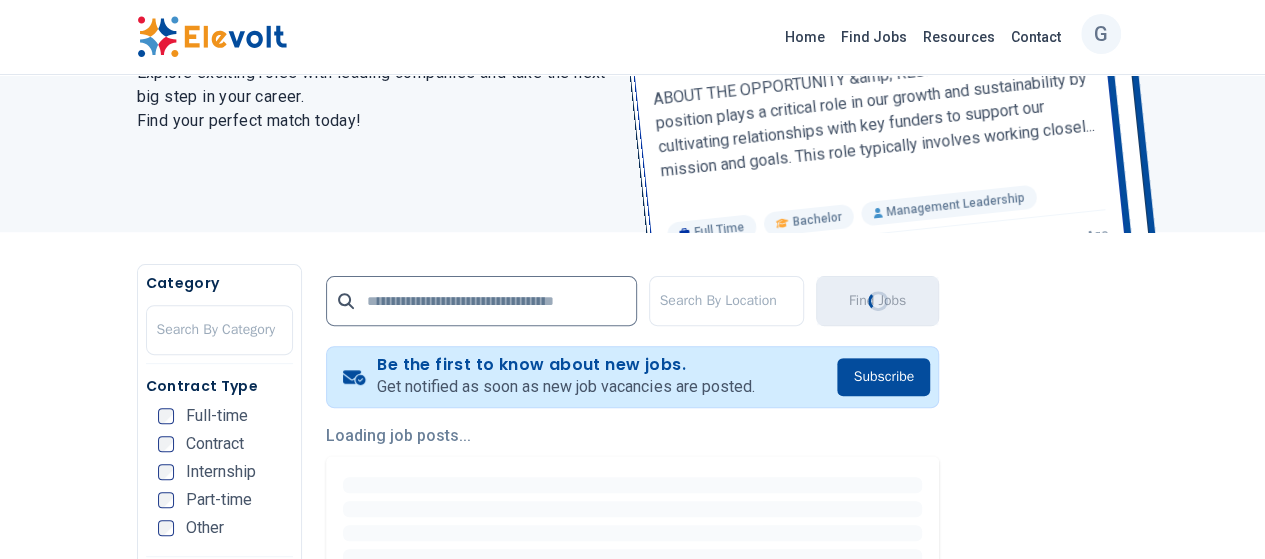 scroll, scrollTop: 200, scrollLeft: 0, axis: vertical 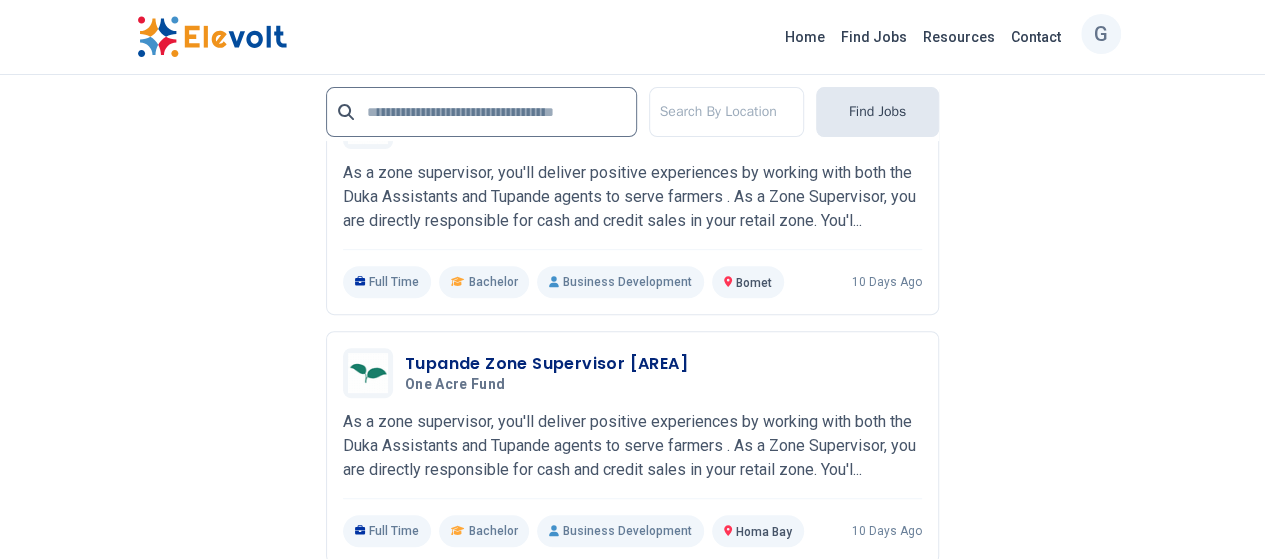 click on "12" at bounding box center (676, 644) 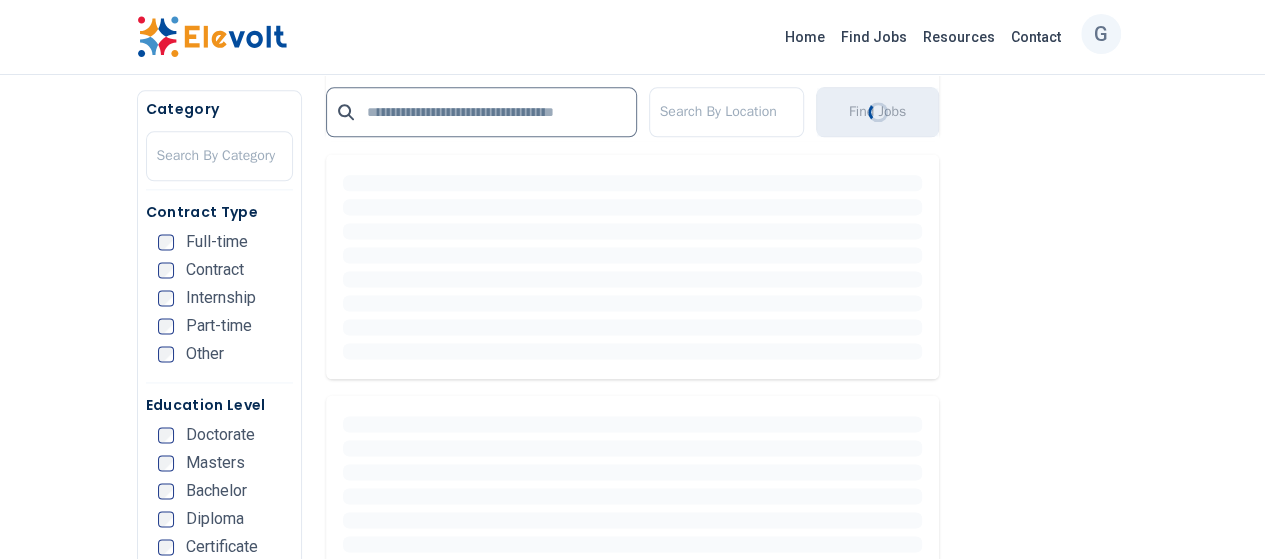 scroll, scrollTop: 0, scrollLeft: 0, axis: both 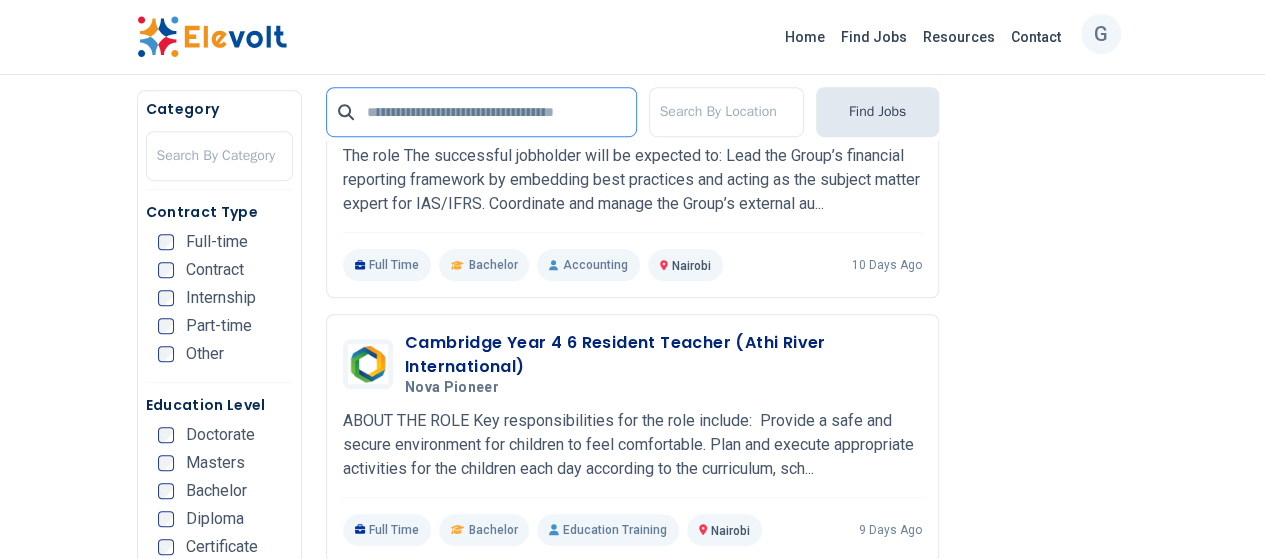 click at bounding box center (481, 112) 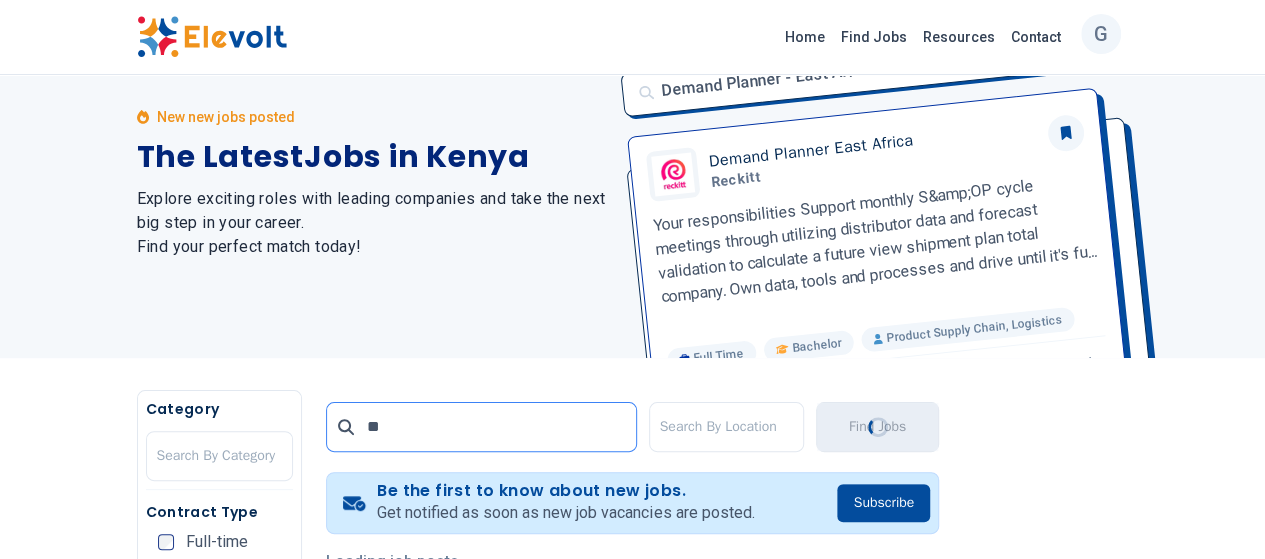 scroll, scrollTop: 0, scrollLeft: 0, axis: both 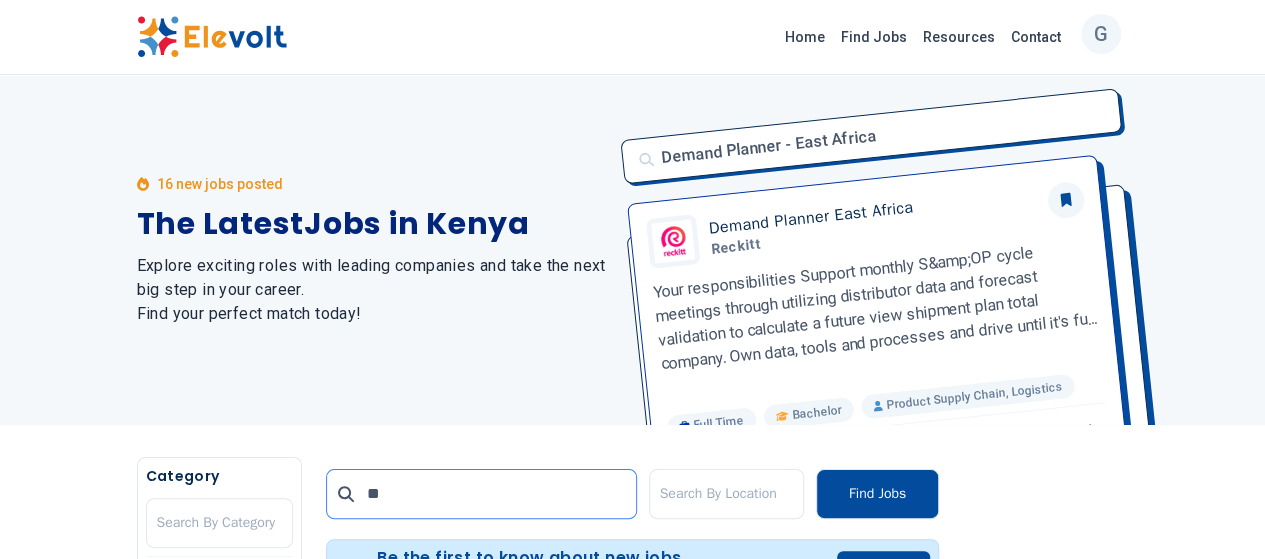 type on "*" 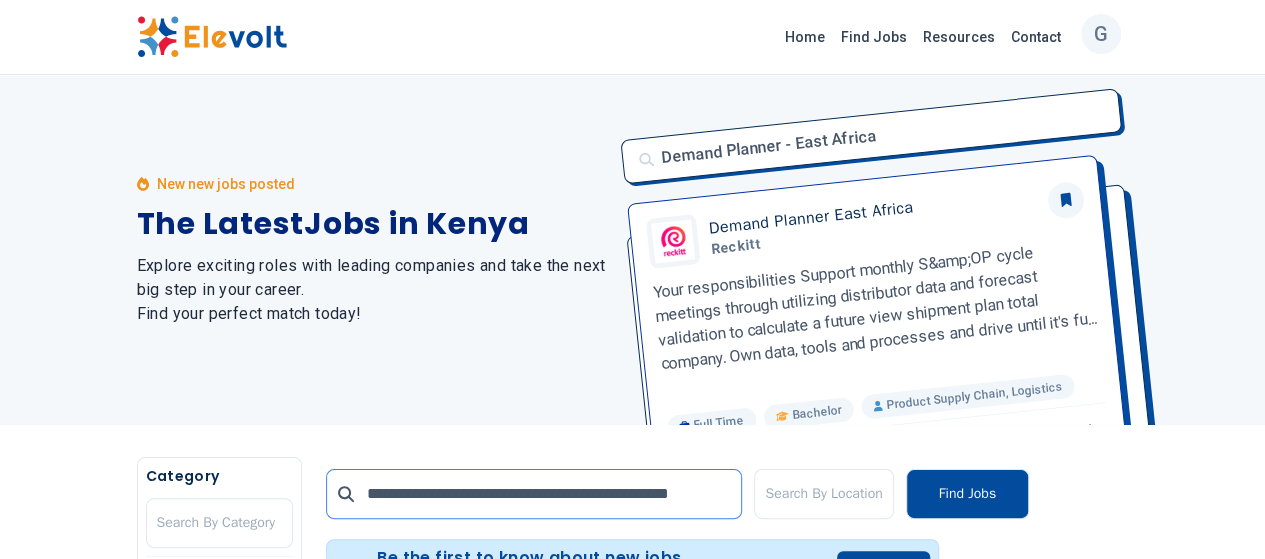 scroll, scrollTop: 0, scrollLeft: 19, axis: horizontal 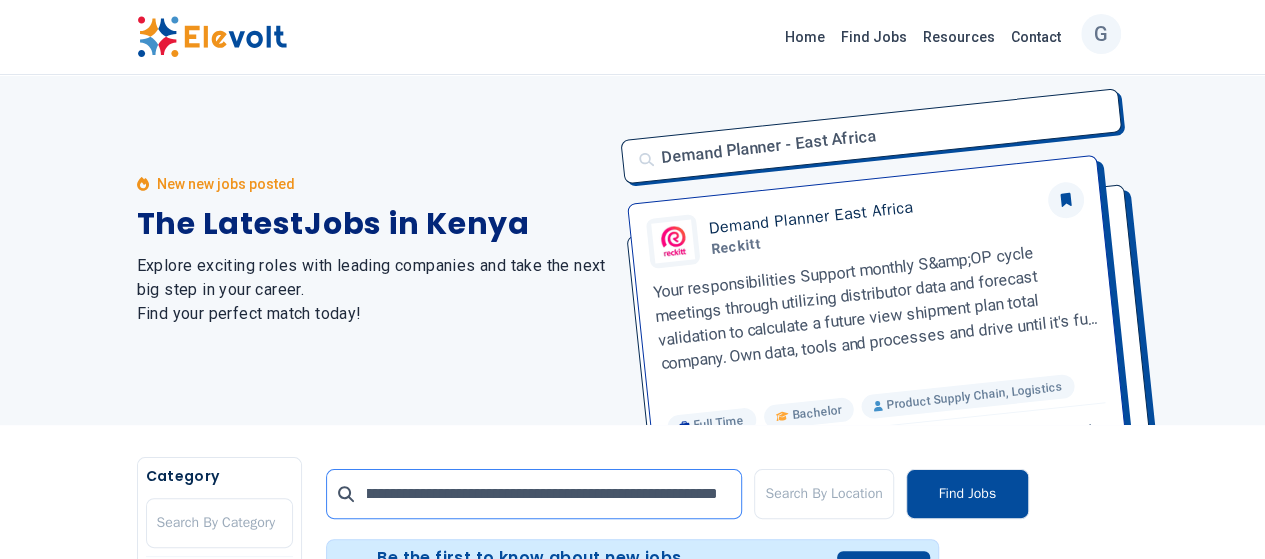 type on "**********" 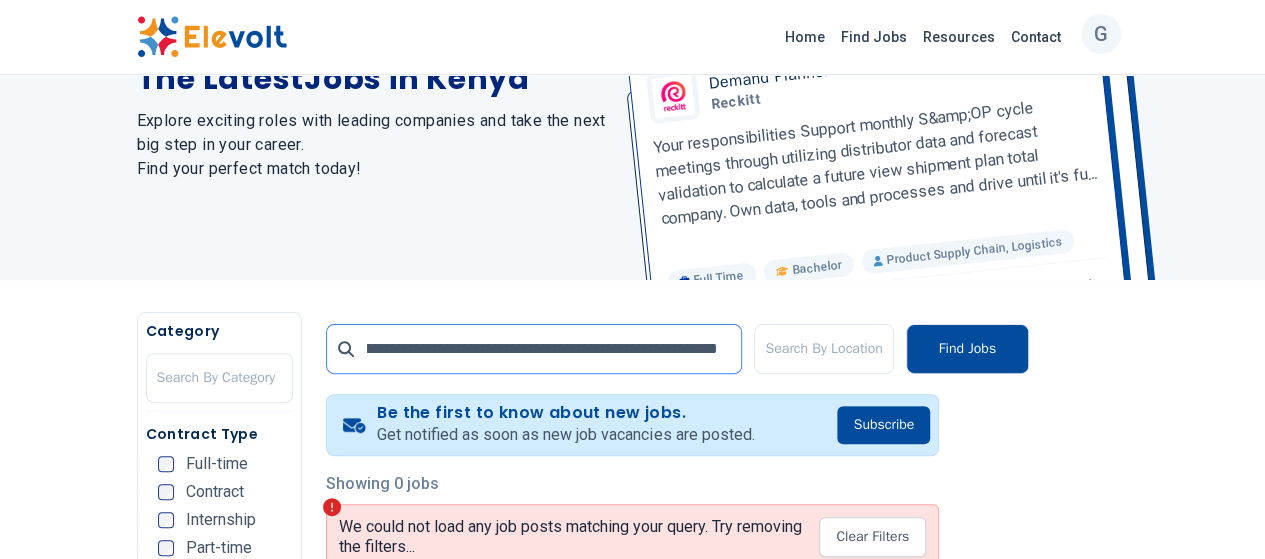 scroll, scrollTop: 500, scrollLeft: 0, axis: vertical 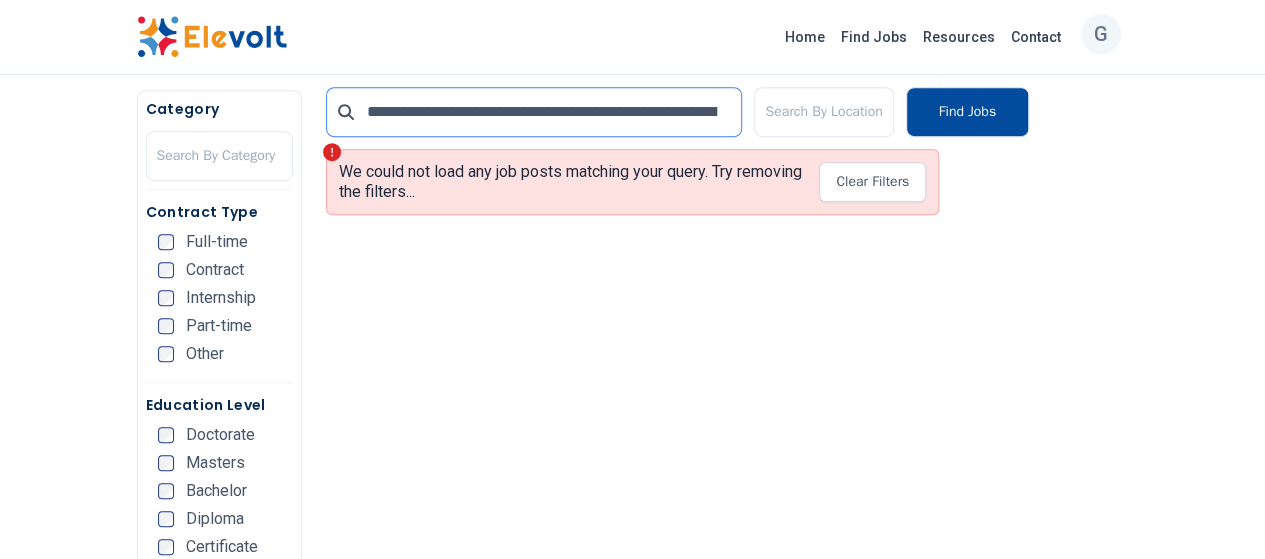 drag, startPoint x: 636, startPoint y: 110, endPoint x: 73, endPoint y: 111, distance: 563.0009 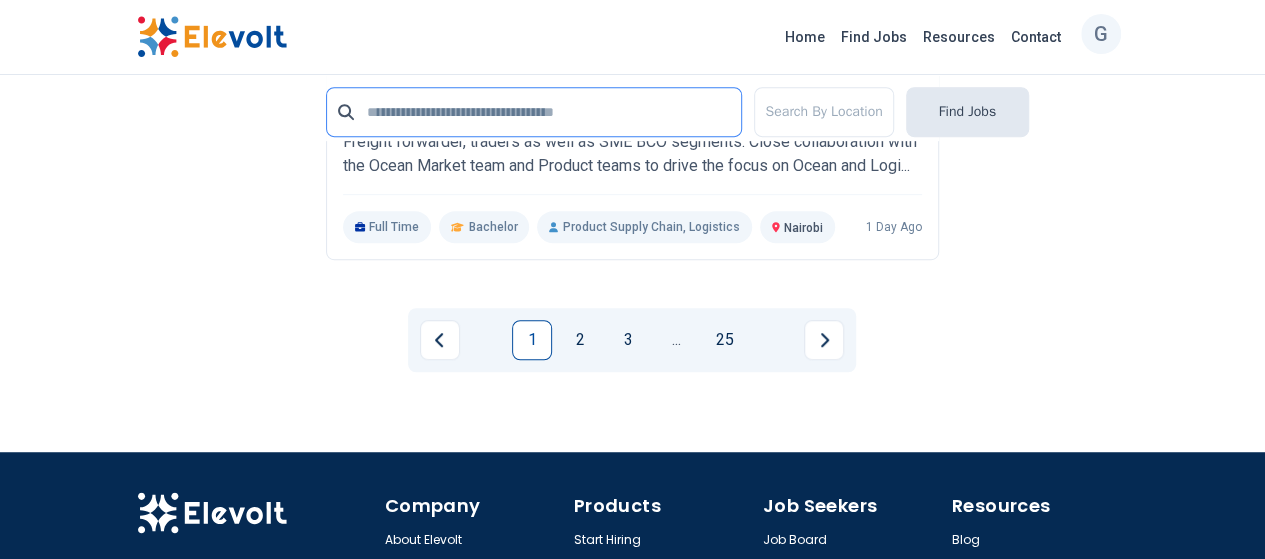 scroll, scrollTop: 4378, scrollLeft: 0, axis: vertical 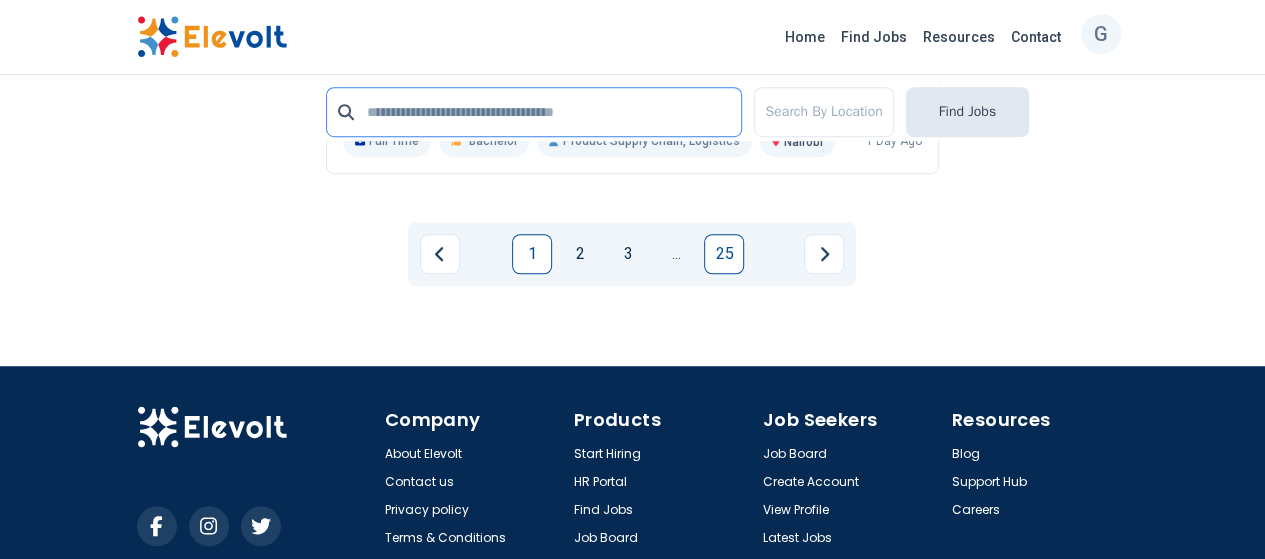 type 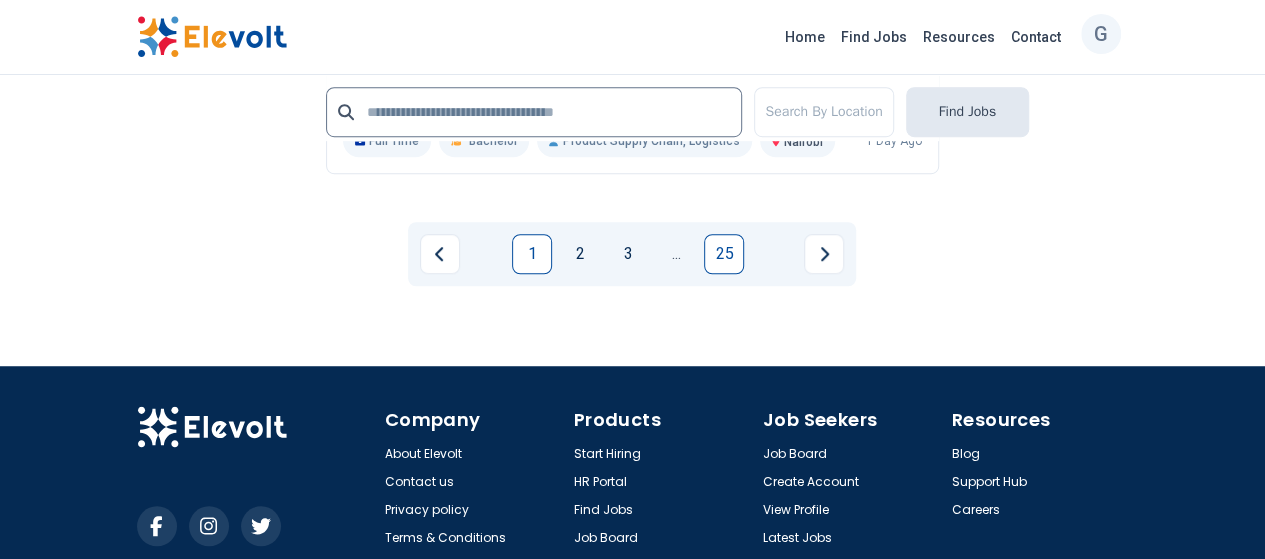 click on "25" at bounding box center [724, 254] 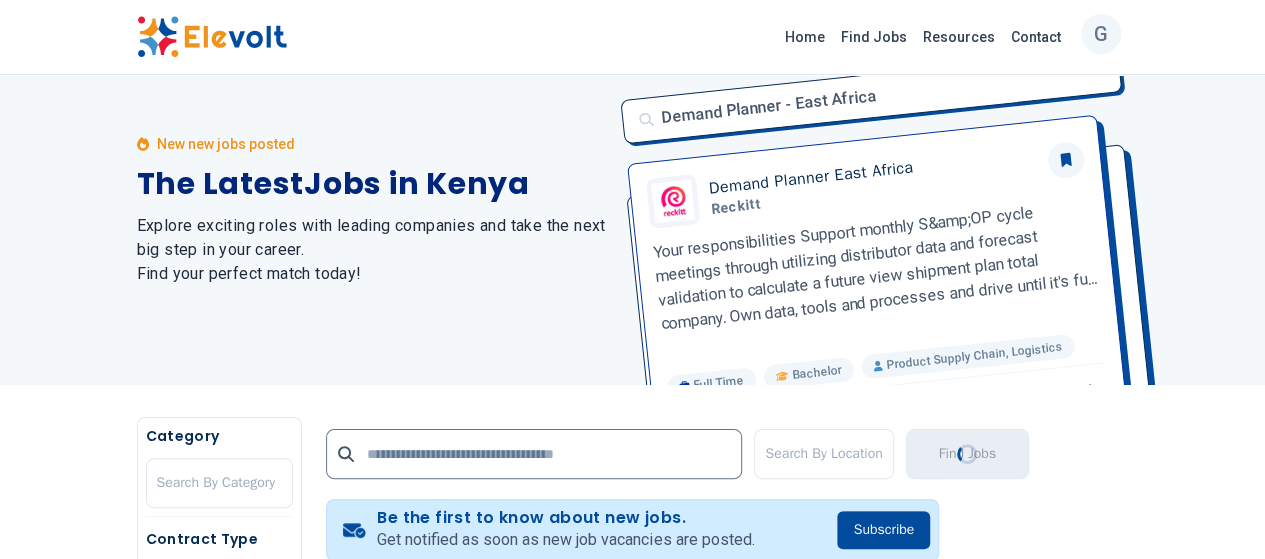 scroll, scrollTop: 0, scrollLeft: 0, axis: both 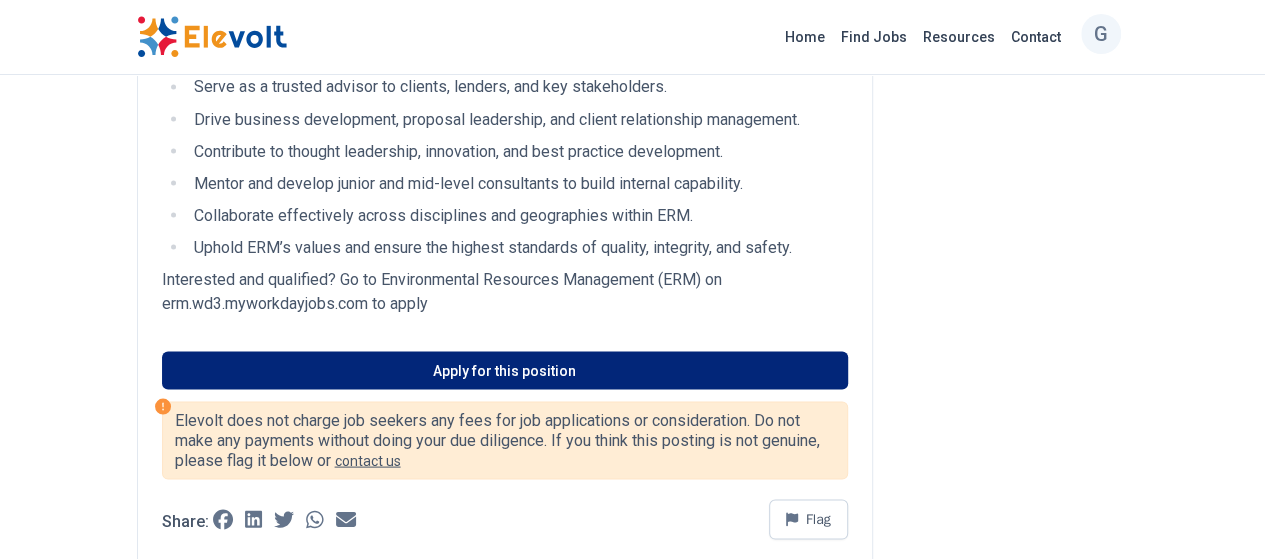 click on "Apply for this position" at bounding box center [505, 370] 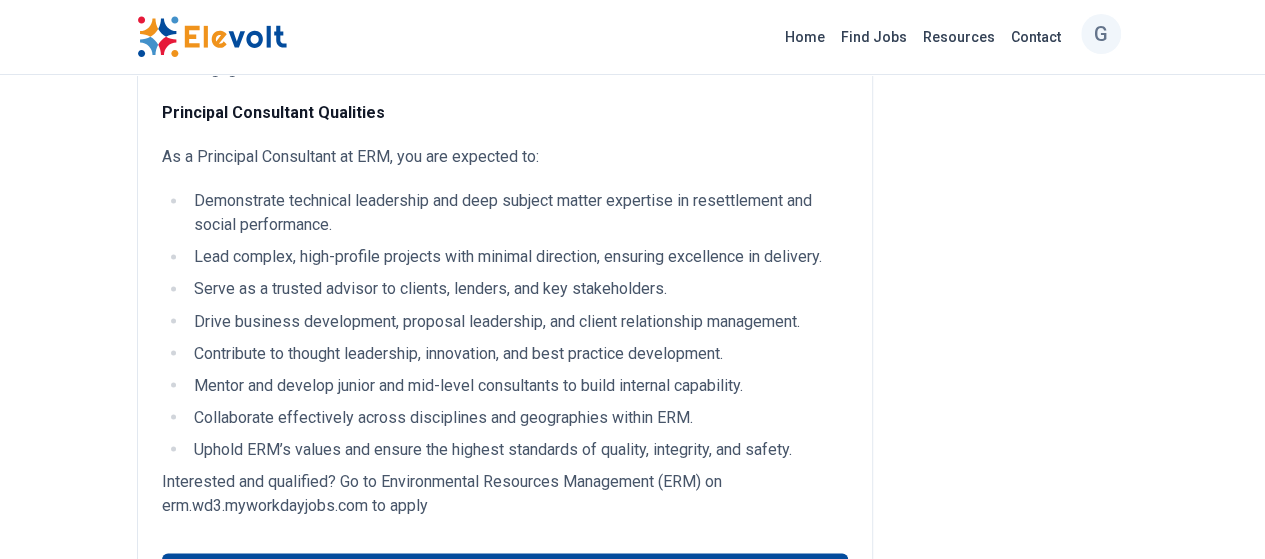 scroll, scrollTop: 1600, scrollLeft: 0, axis: vertical 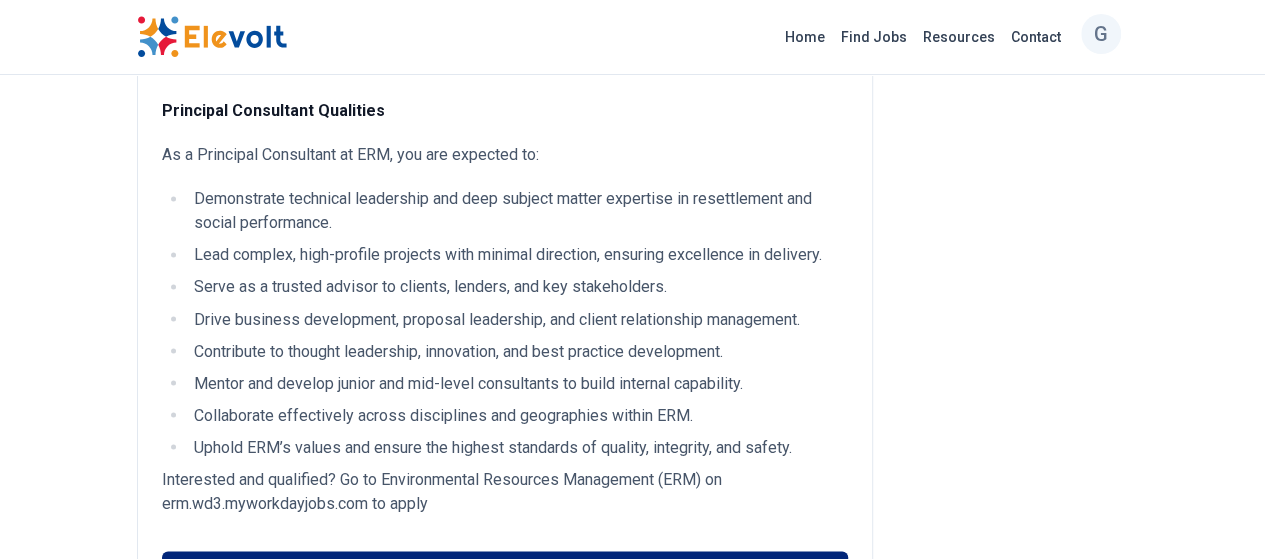 click on "Apply for this position" at bounding box center [505, 570] 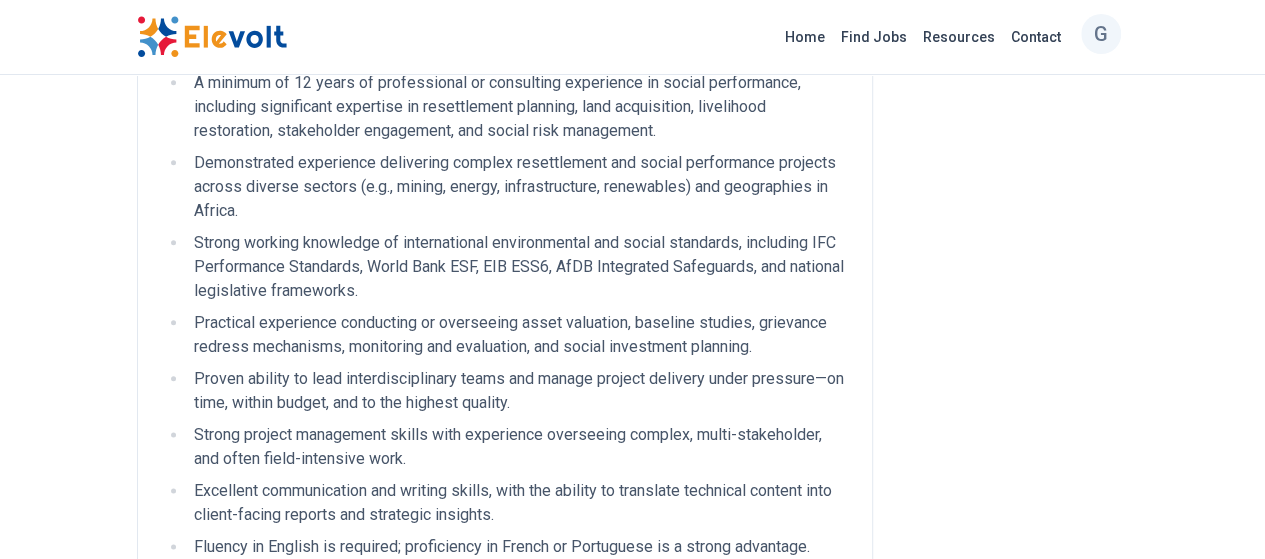 scroll, scrollTop: 900, scrollLeft: 0, axis: vertical 